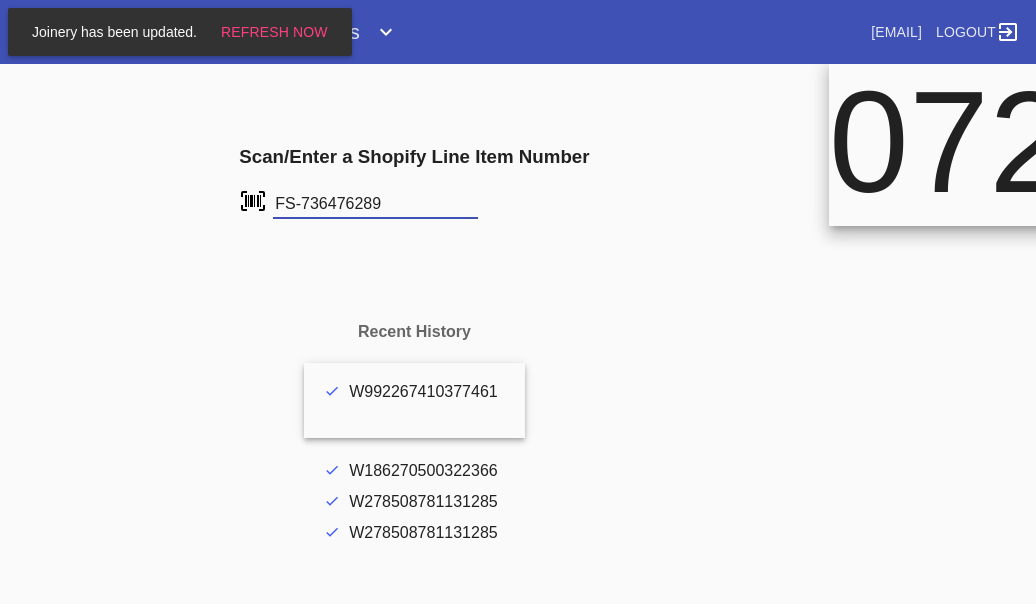 scroll, scrollTop: 0, scrollLeft: 0, axis: both 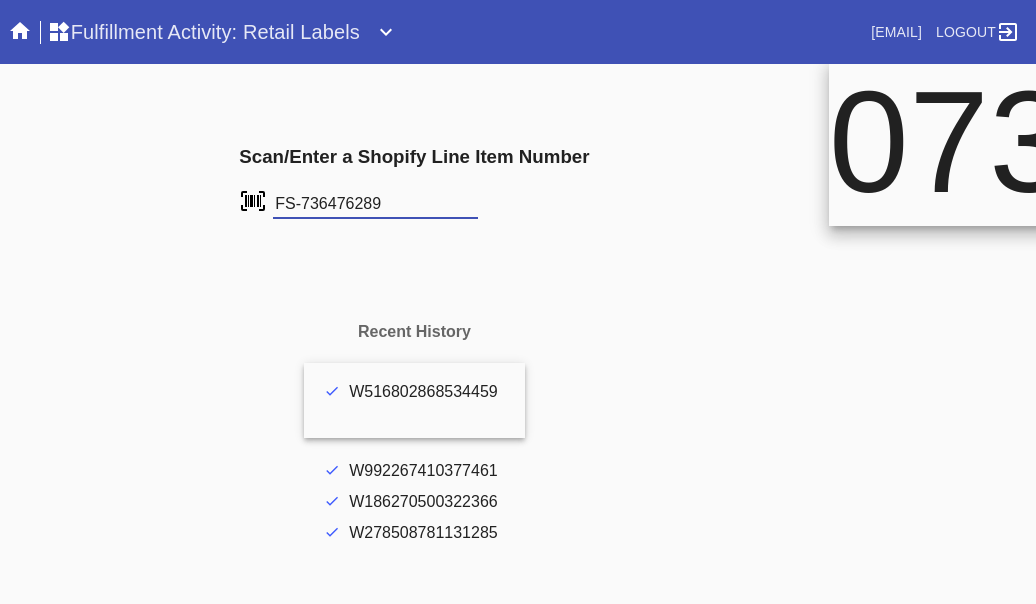 type on "FS-736476289" 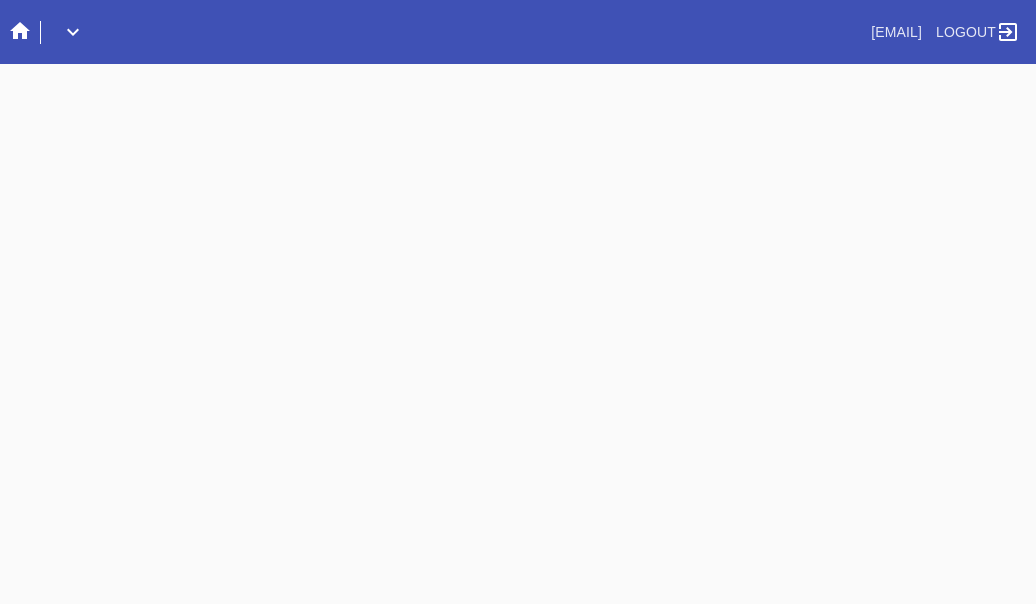 scroll, scrollTop: 0, scrollLeft: 0, axis: both 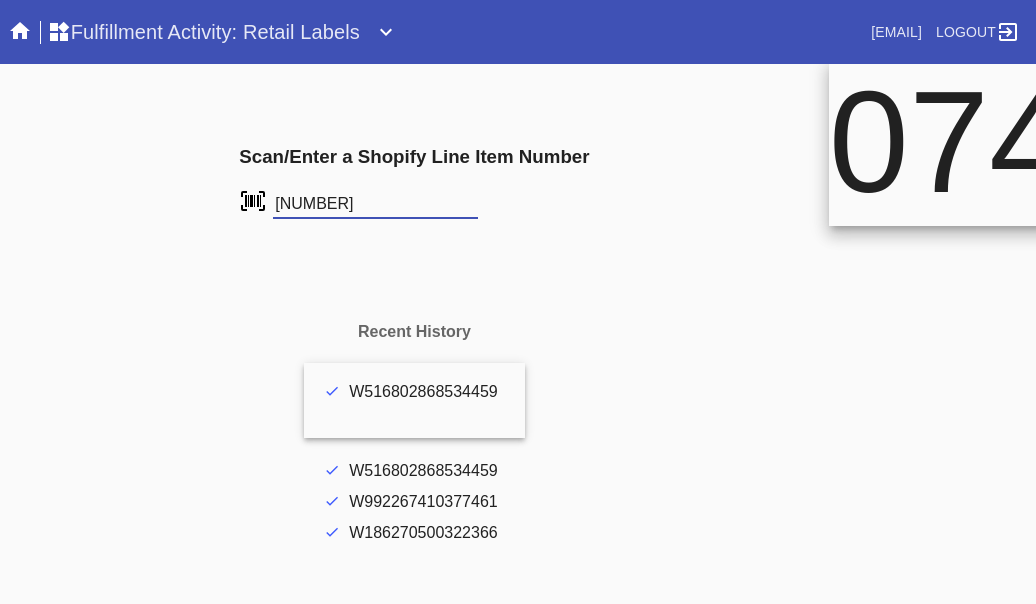 type on "[NUMBER]" 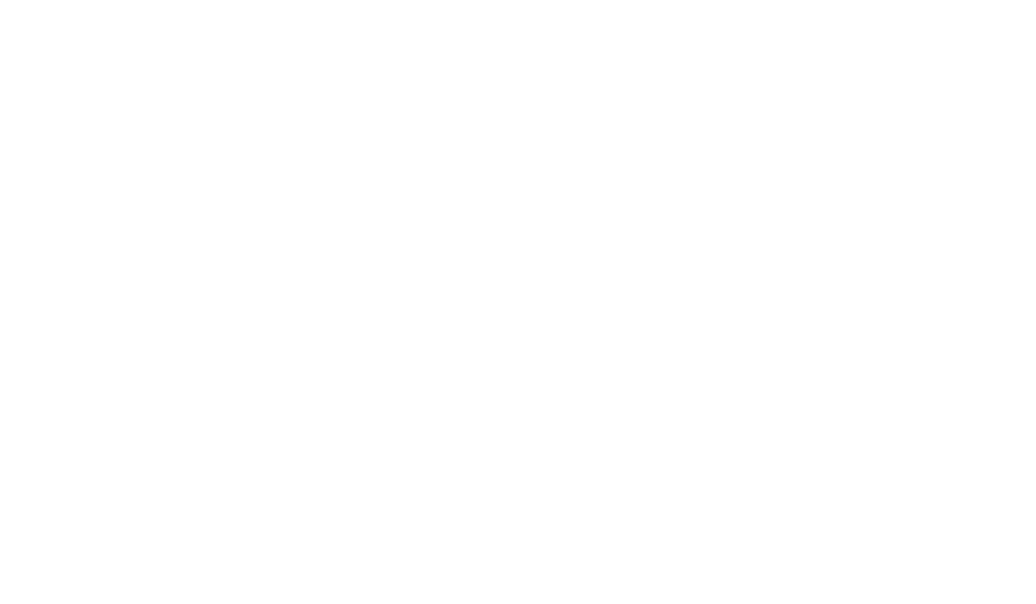 scroll, scrollTop: 0, scrollLeft: 0, axis: both 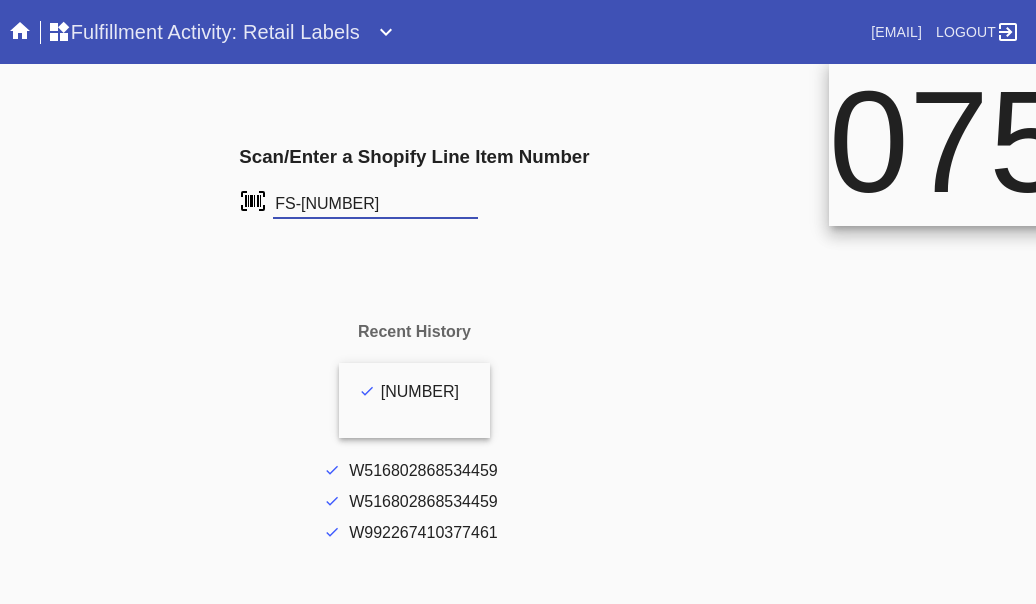 type on "FS-[NUMBER]" 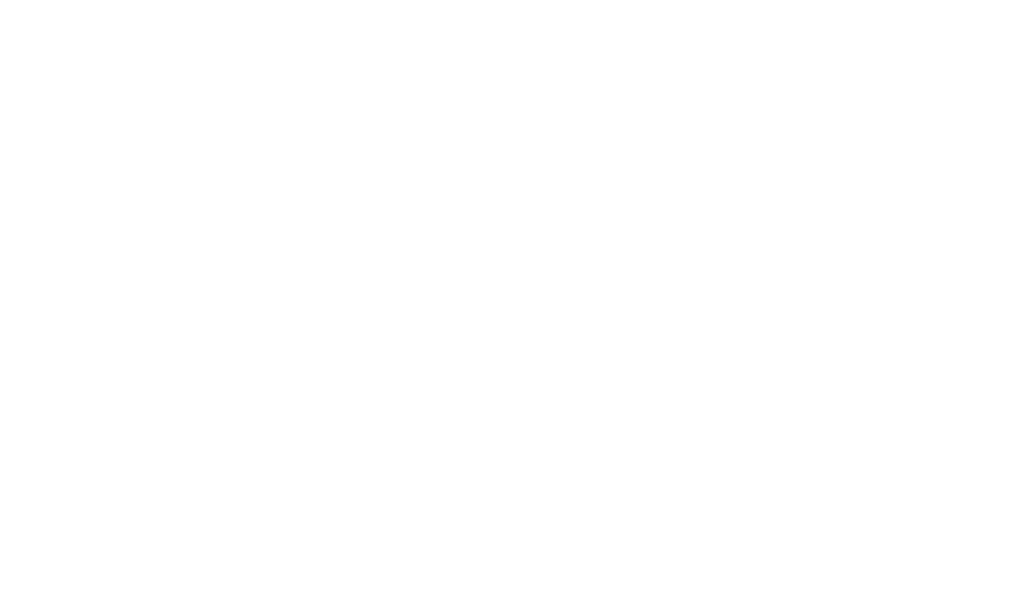 scroll, scrollTop: 0, scrollLeft: 0, axis: both 